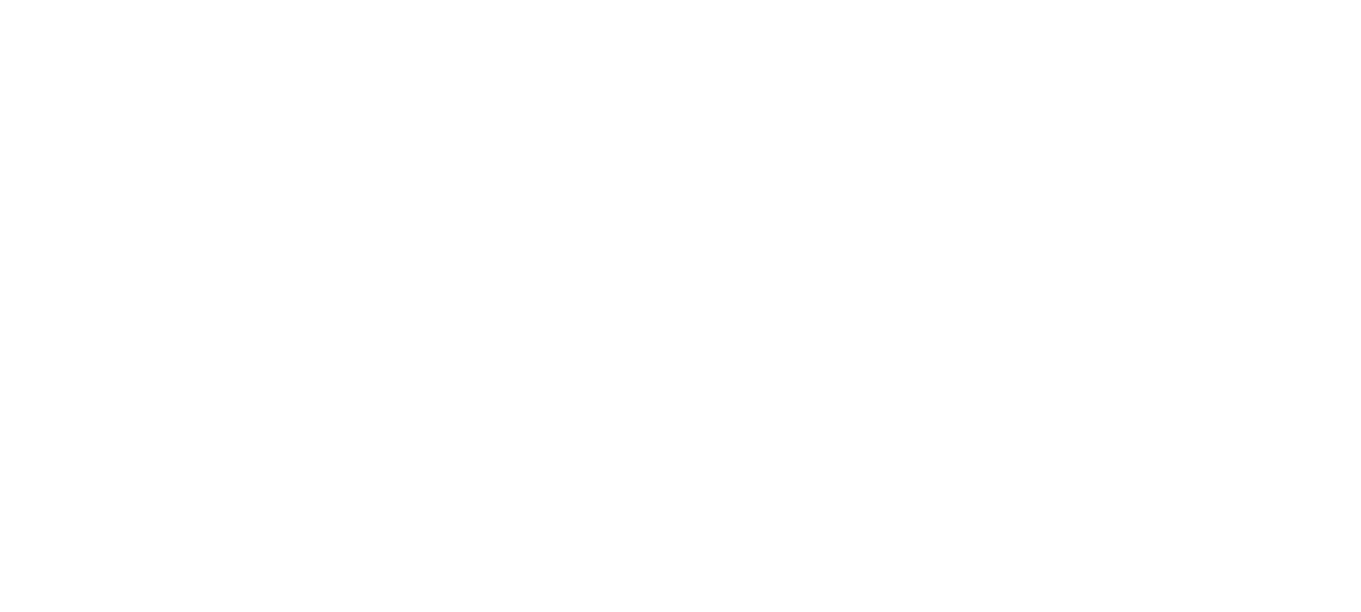 scroll, scrollTop: 0, scrollLeft: 0, axis: both 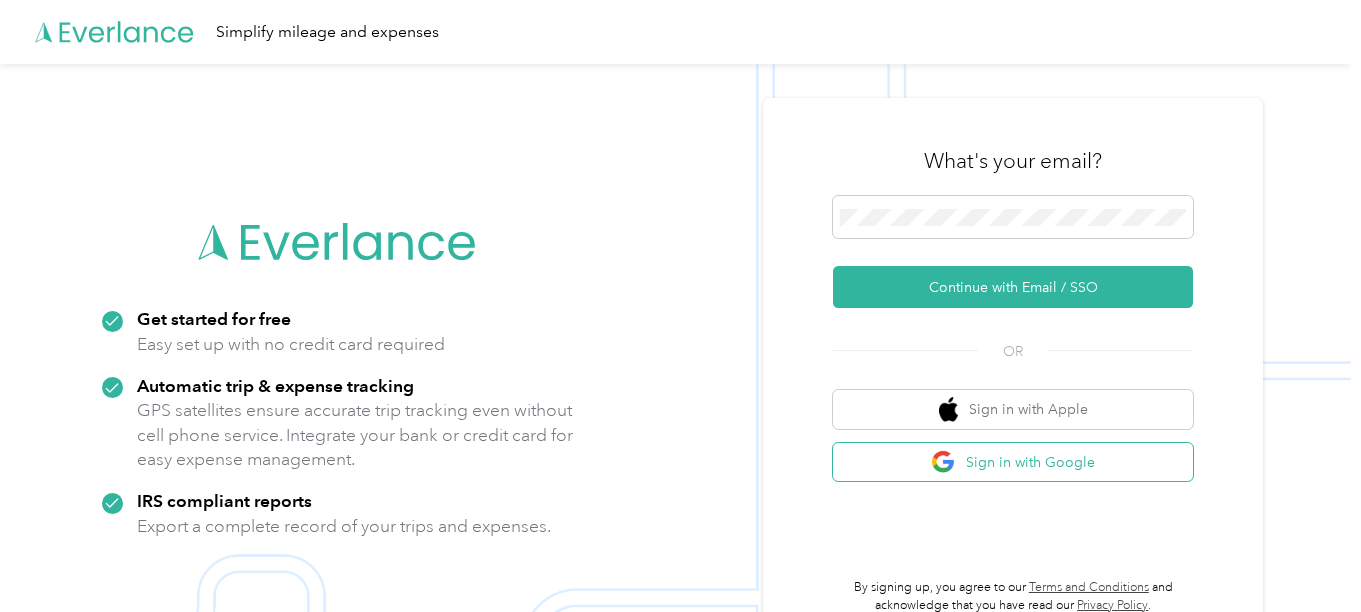 click on "Sign in with Google" at bounding box center (1013, 462) 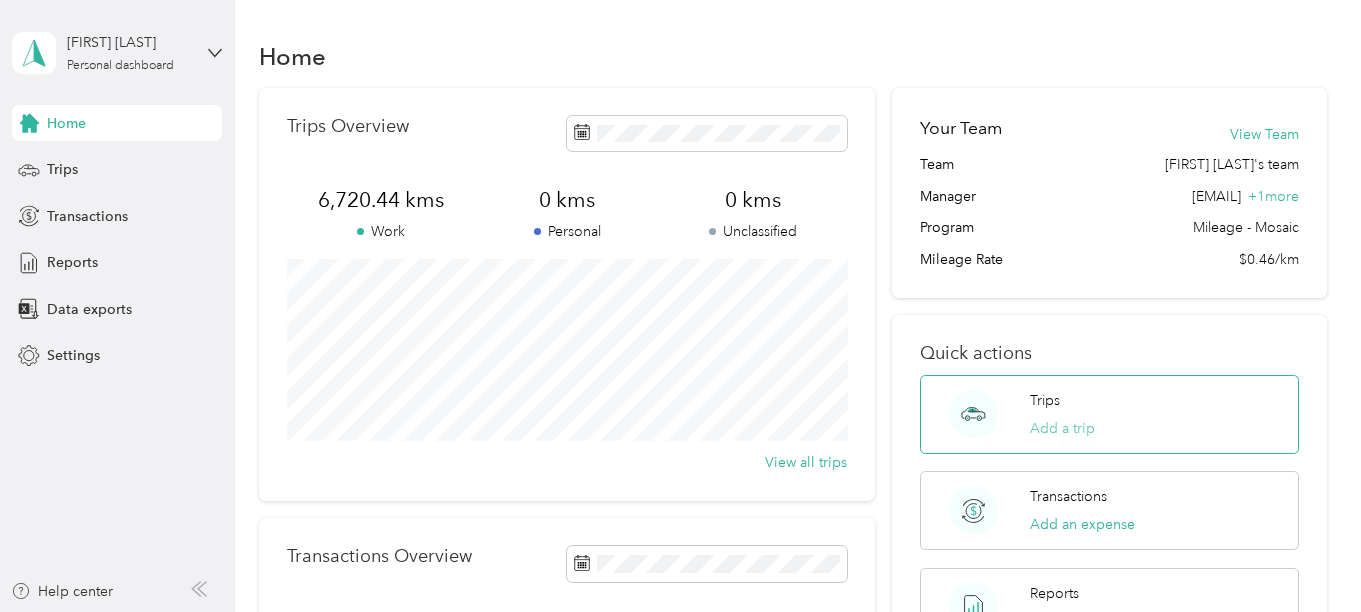 click on "Add a trip" at bounding box center [1062, 428] 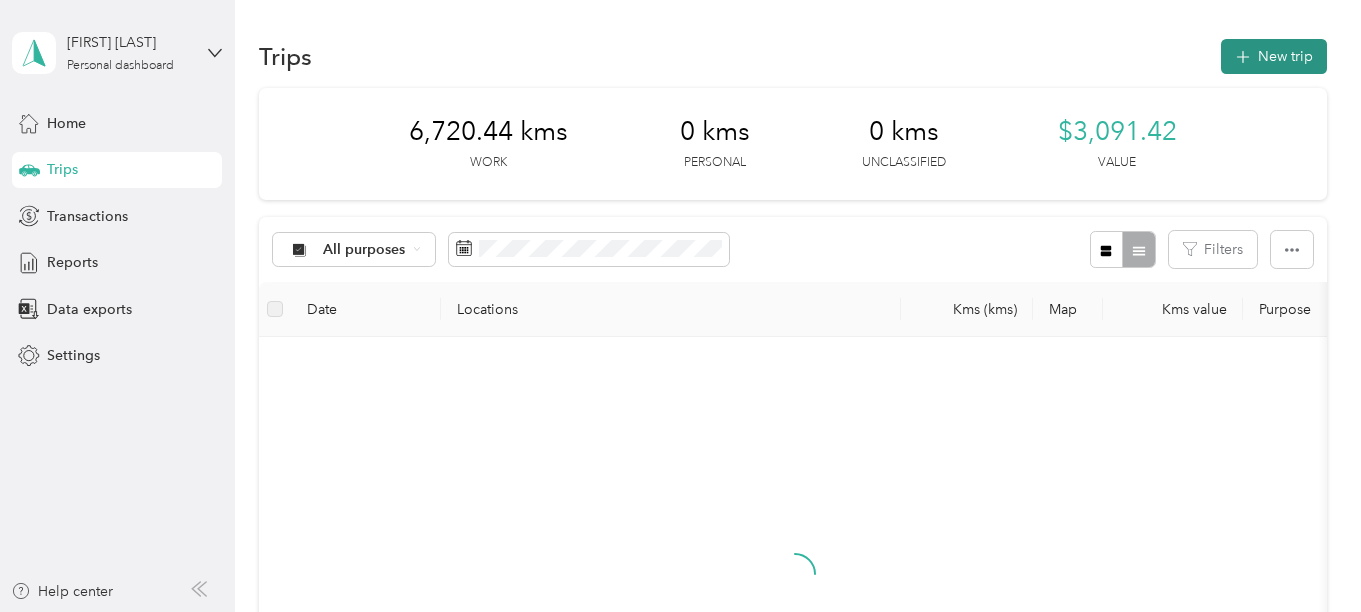 click on "New trip" at bounding box center [1274, 56] 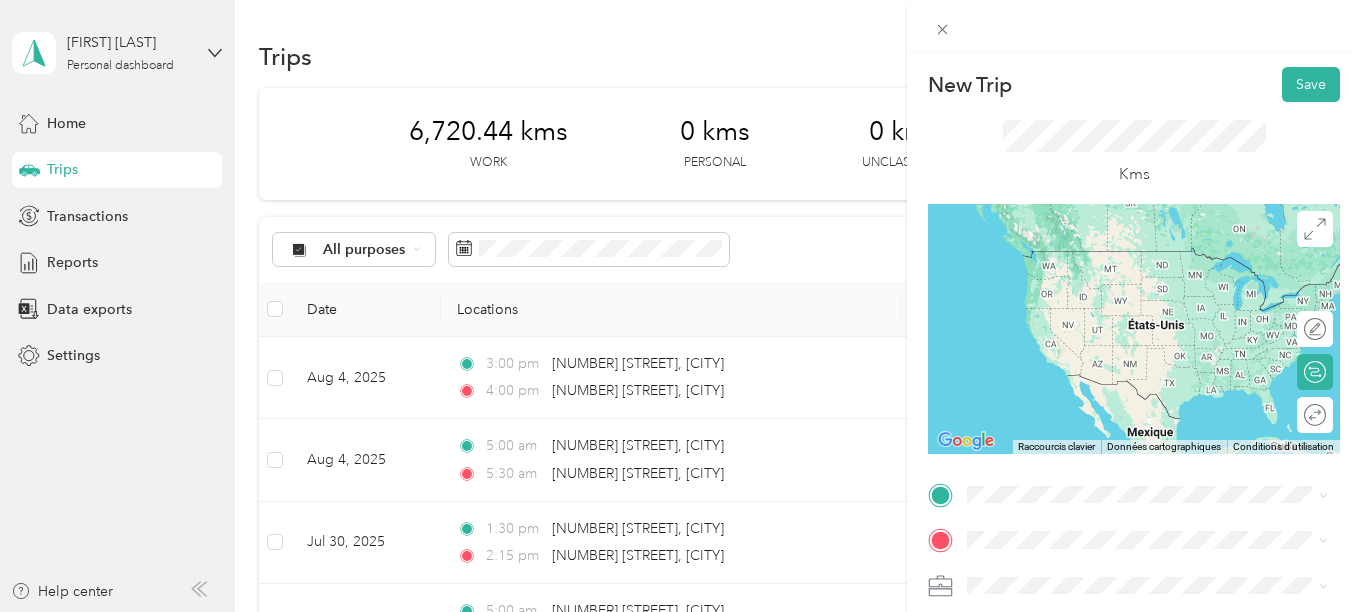 click on "[NUMBER] [STREET]
[CITY], [STATE] [POSTAL_CODE], [COUNTRY]" at bounding box center (1149, 256) 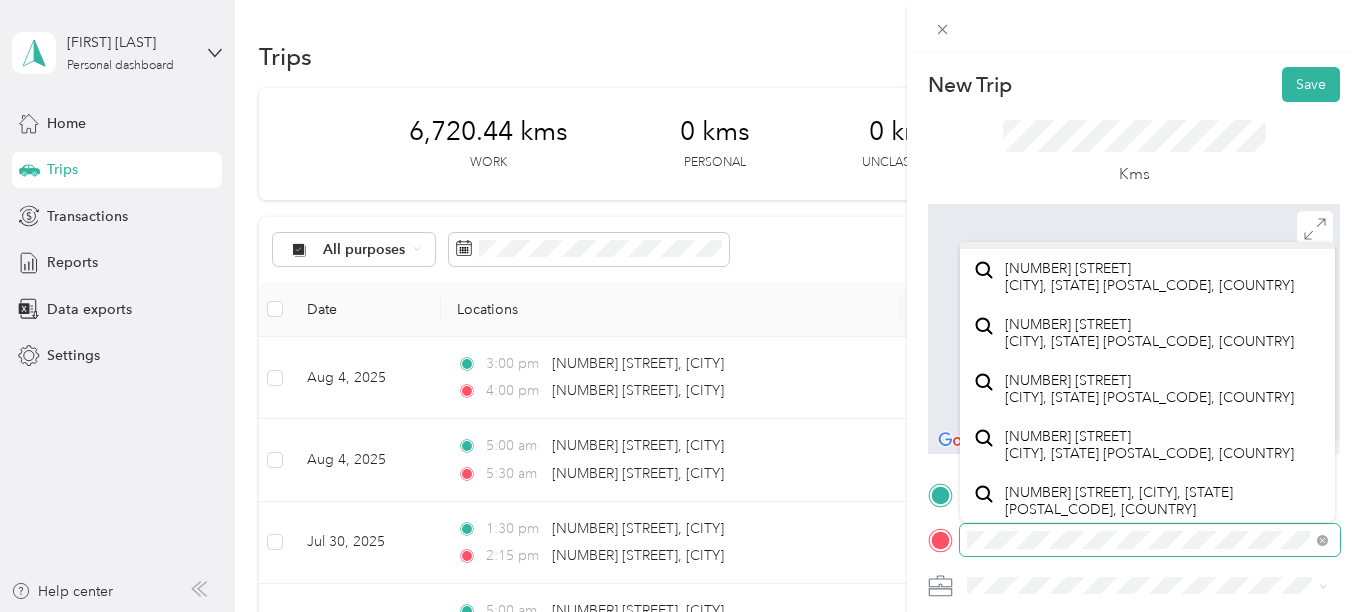scroll, scrollTop: 35, scrollLeft: 0, axis: vertical 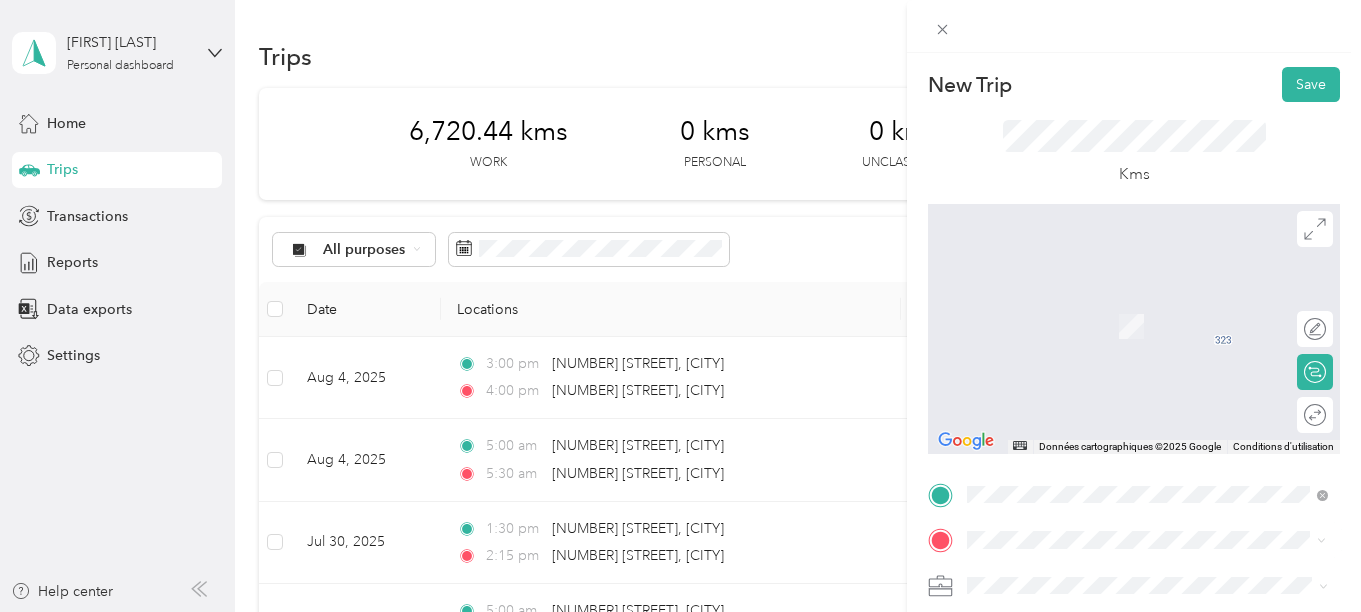 click on "[NUMBER] [STREET], [CITY], [STATE] [POSTAL_CODE], [COUNTRY]" at bounding box center [1163, 491] 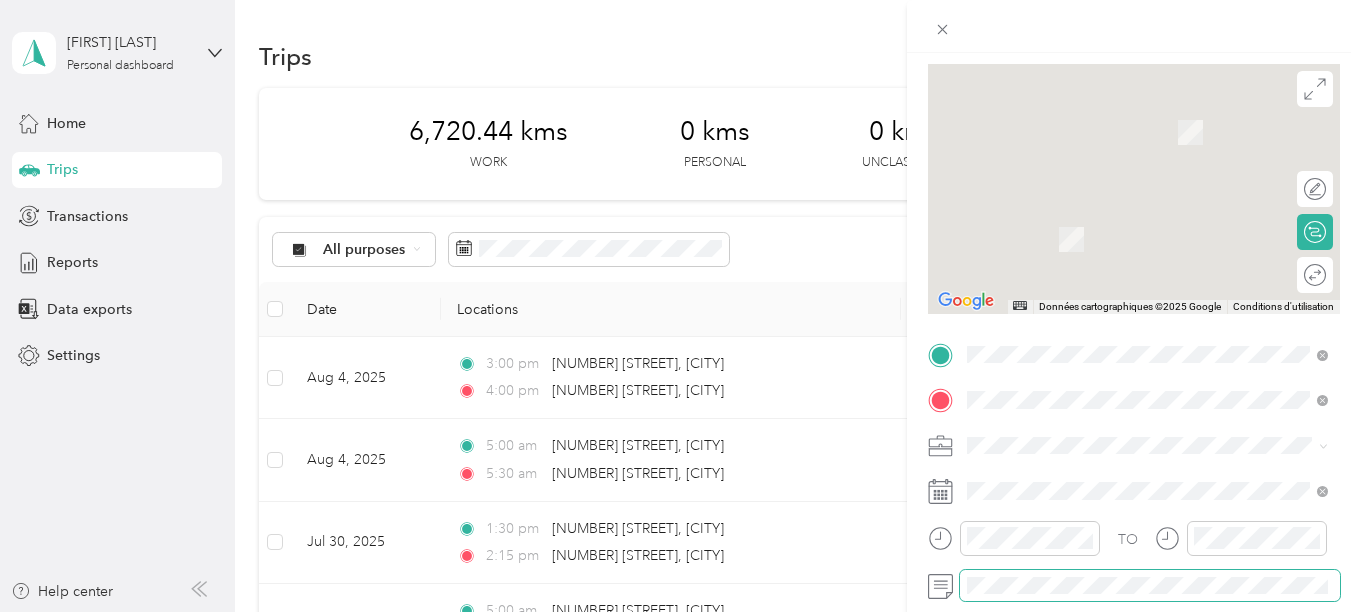scroll, scrollTop: 200, scrollLeft: 0, axis: vertical 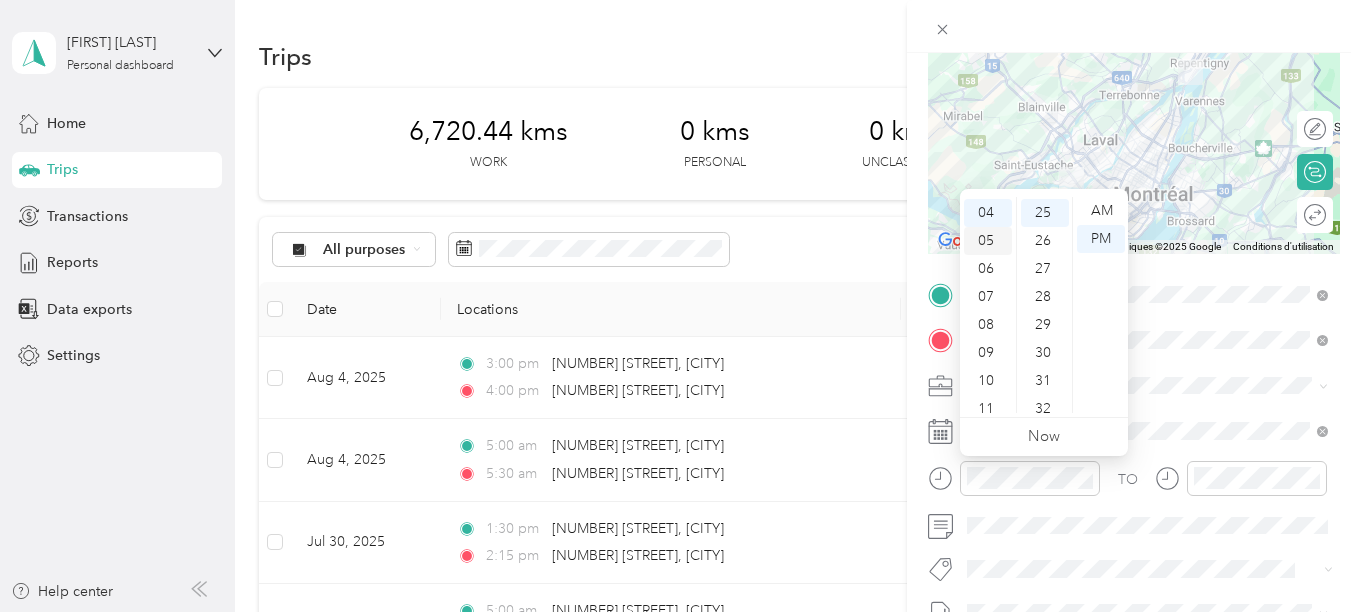 click on "05" at bounding box center [988, 241] 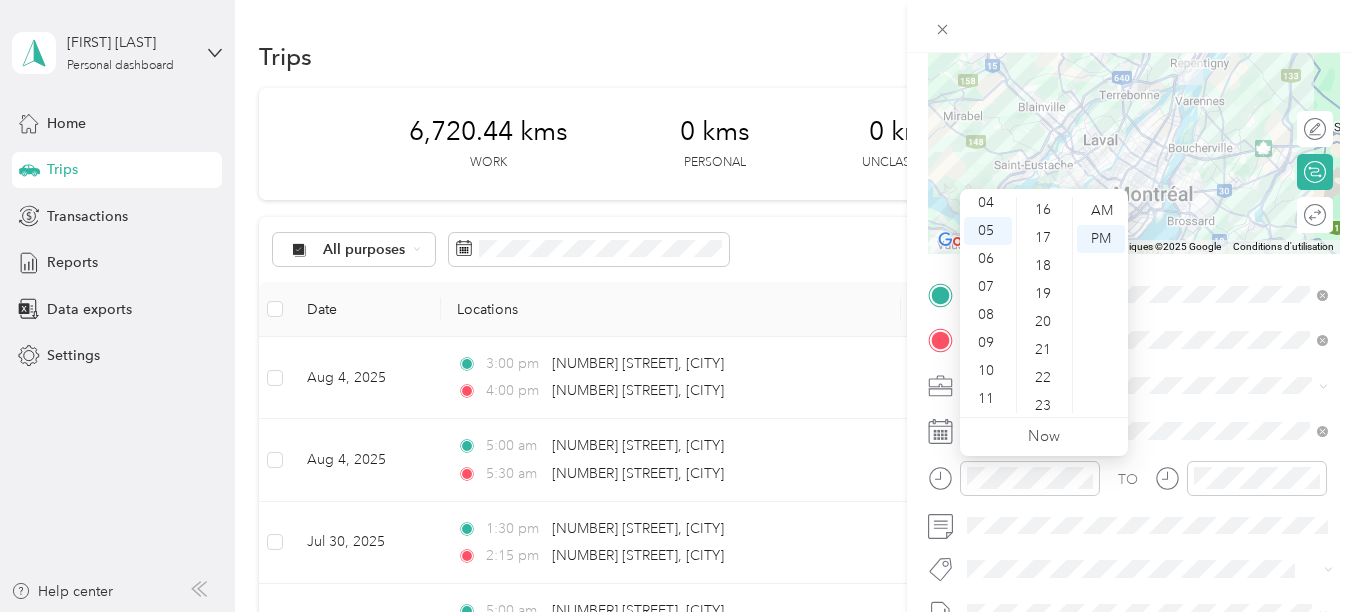 scroll, scrollTop: 0, scrollLeft: 0, axis: both 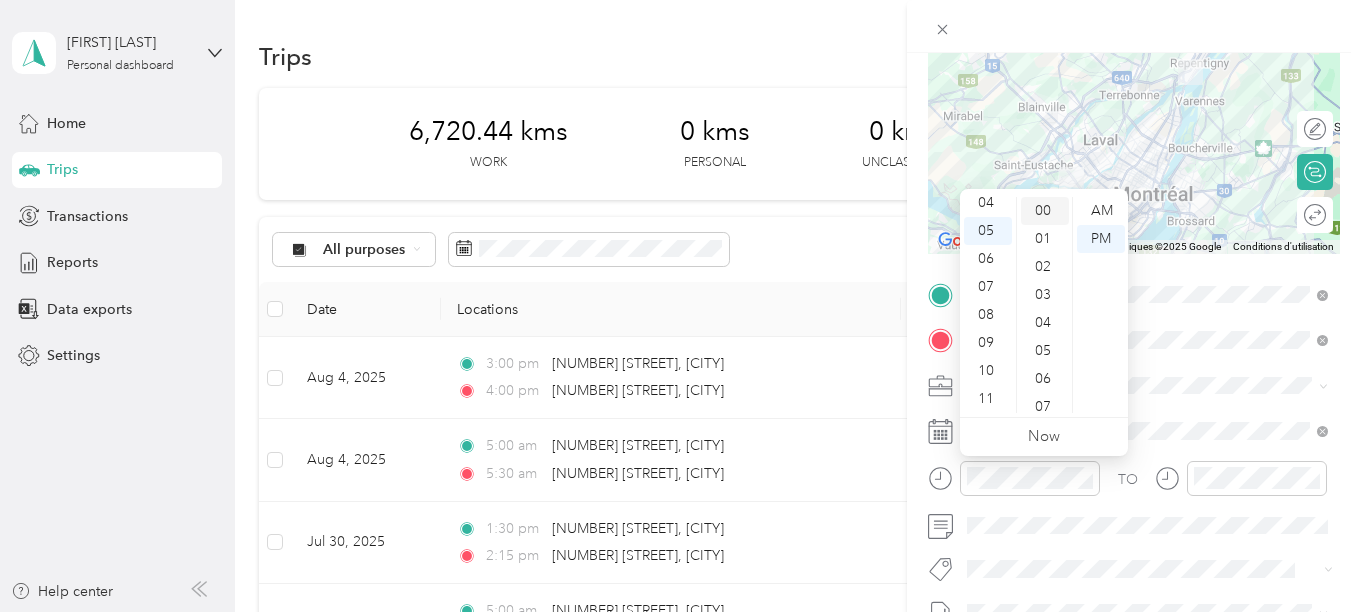 click on "00" at bounding box center [1045, 211] 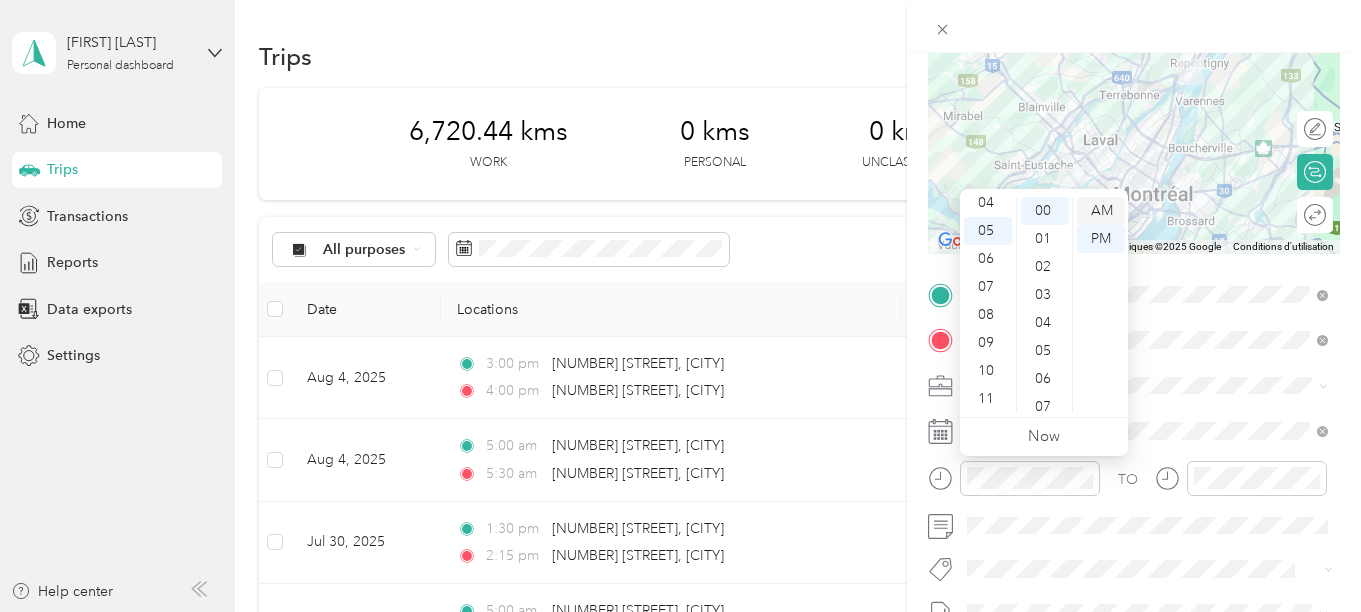 click on "AM" at bounding box center [1101, 211] 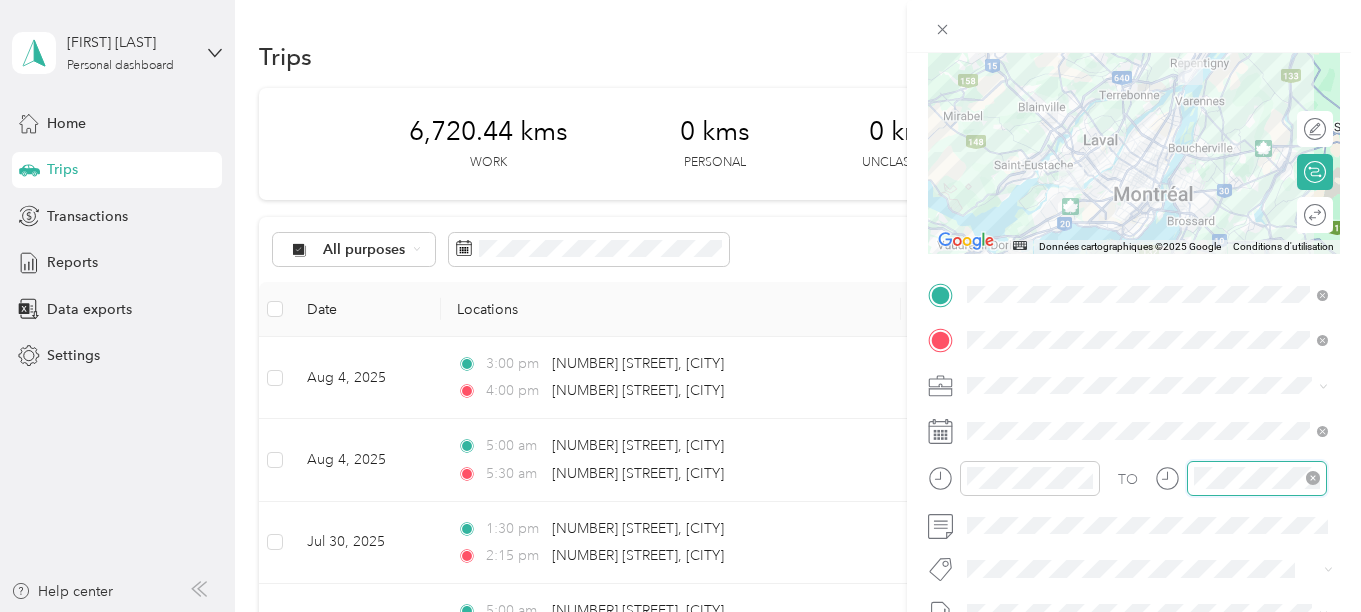 scroll, scrollTop: 104, scrollLeft: 0, axis: vertical 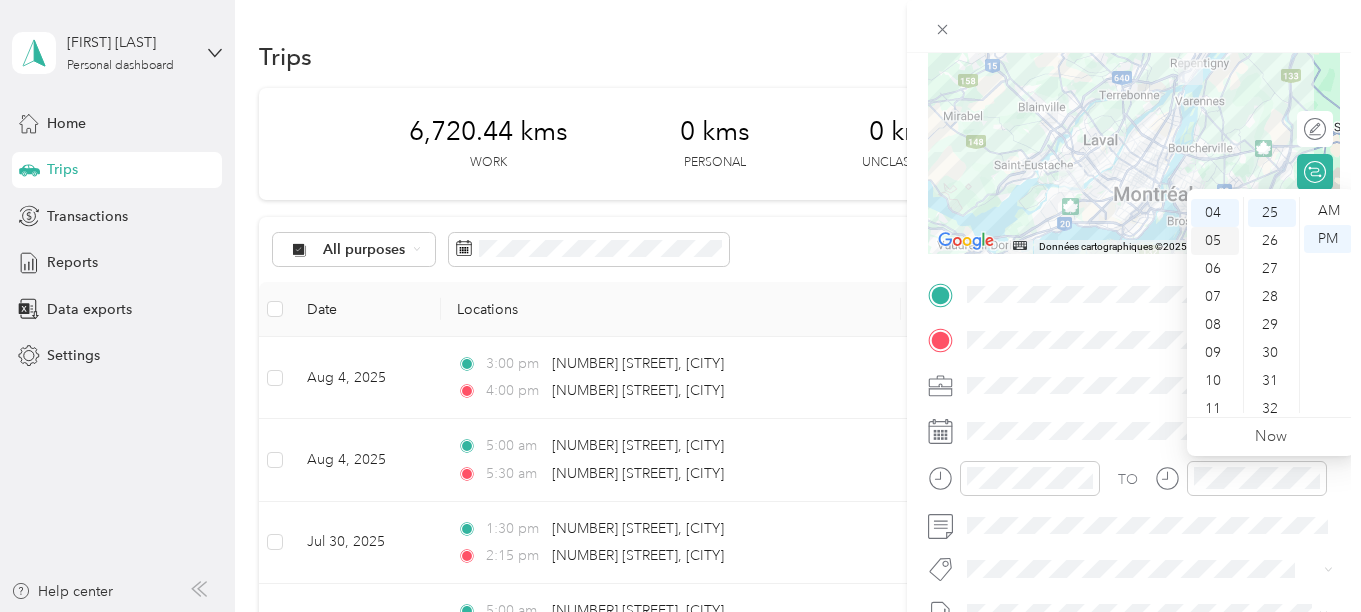 click on "05" at bounding box center [1215, 241] 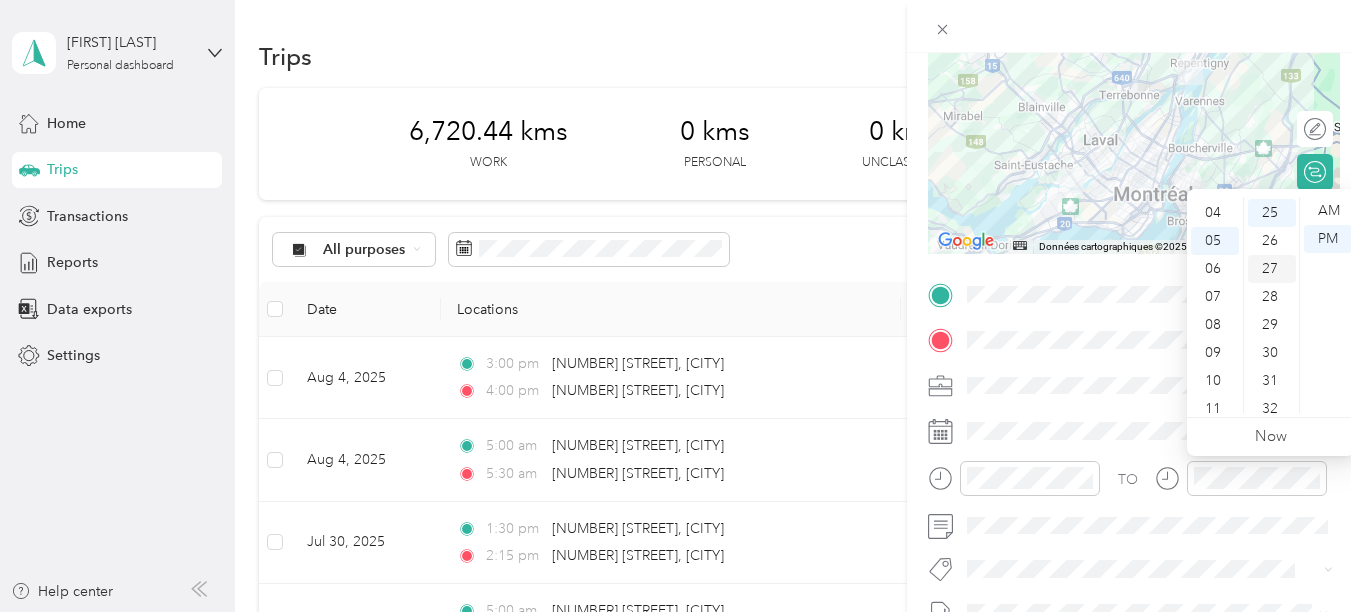 scroll, scrollTop: 120, scrollLeft: 0, axis: vertical 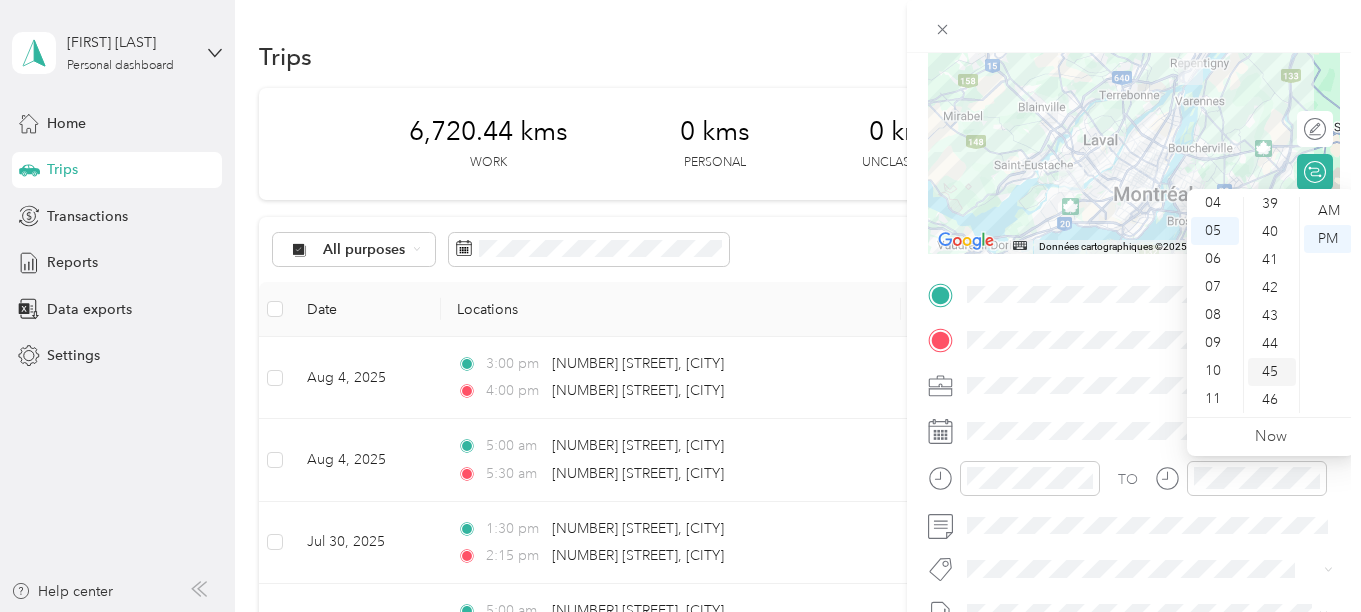 click on "45" at bounding box center (1272, 372) 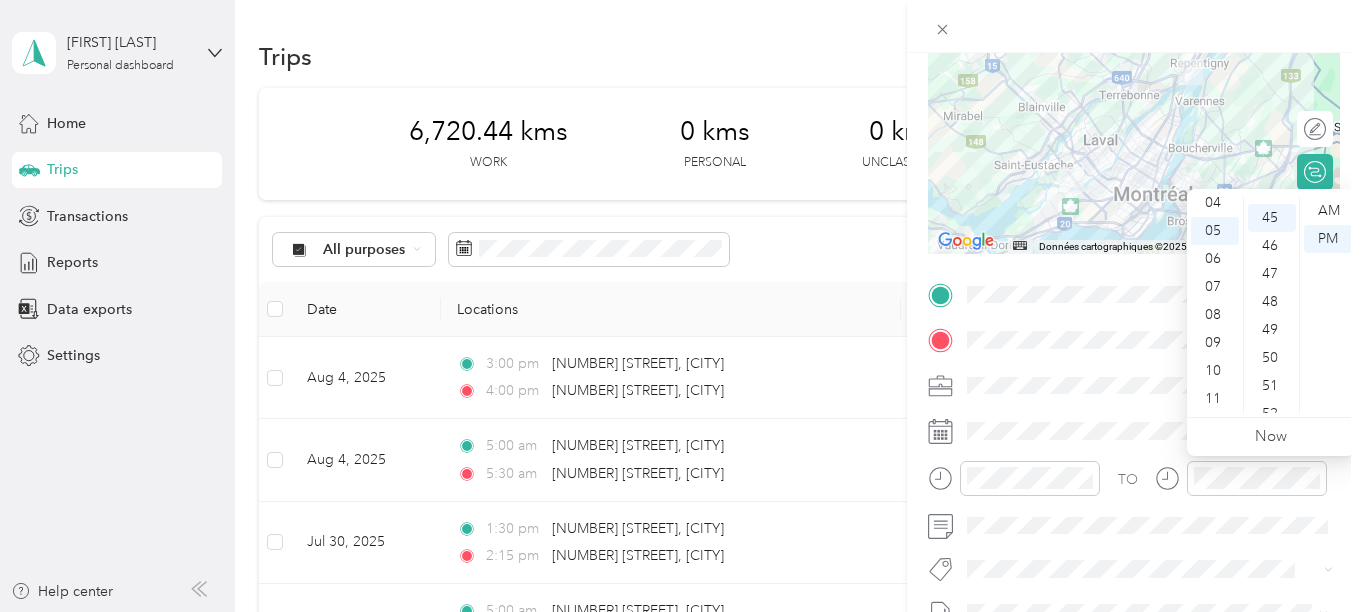 scroll, scrollTop: 1258, scrollLeft: 0, axis: vertical 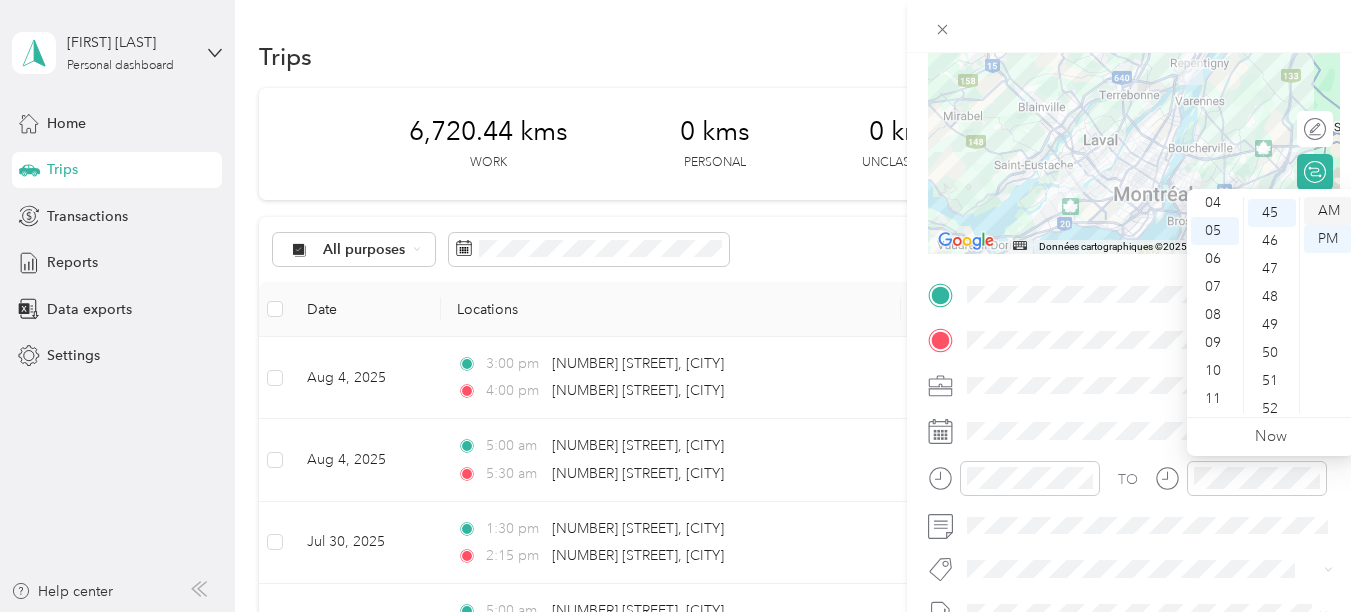 click on "AM" at bounding box center [1328, 211] 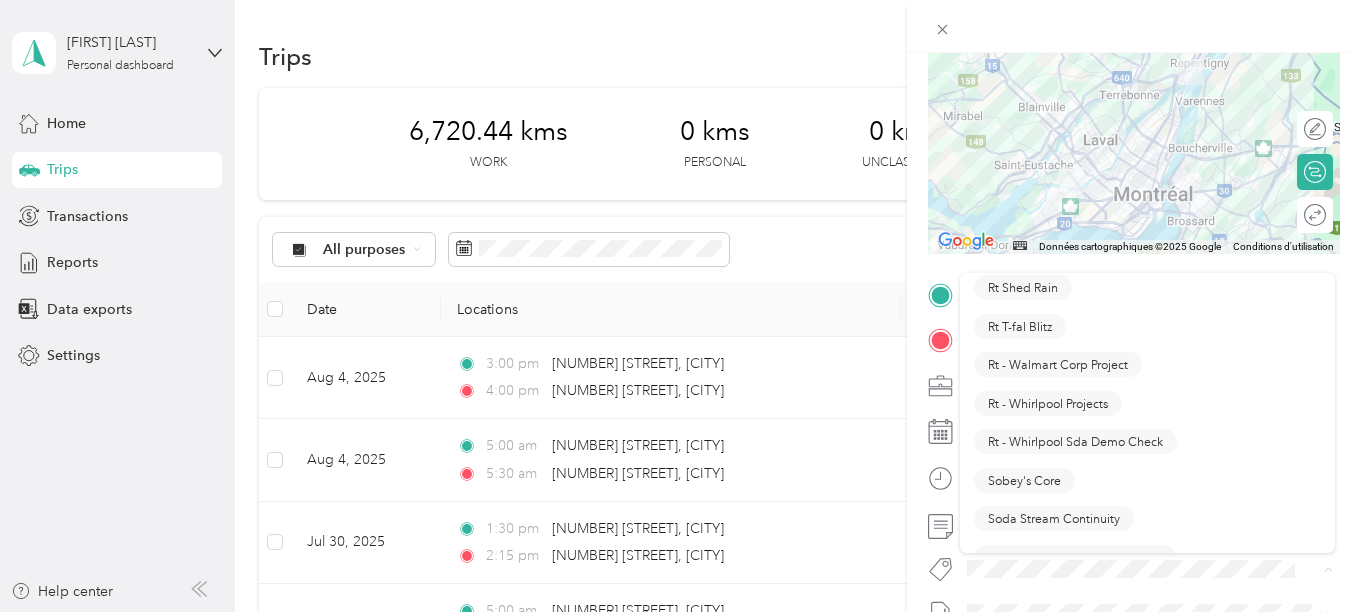 scroll, scrollTop: 1800, scrollLeft: 0, axis: vertical 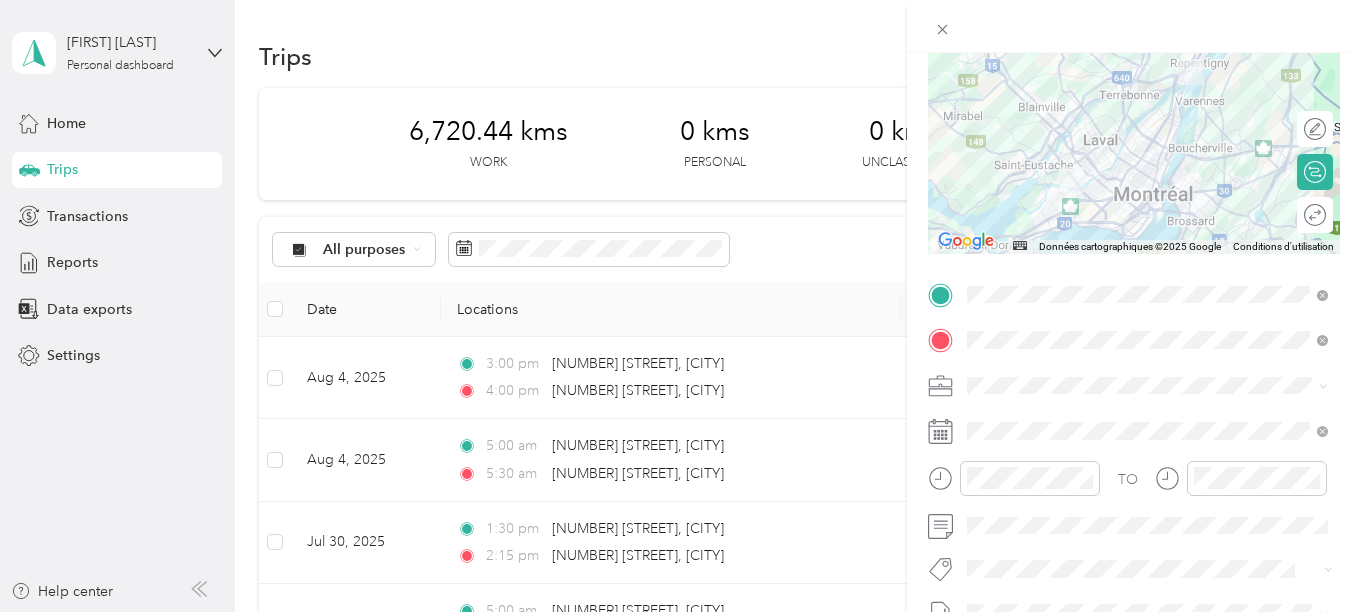 click on "Sobey's Core" at bounding box center (1024, 448) 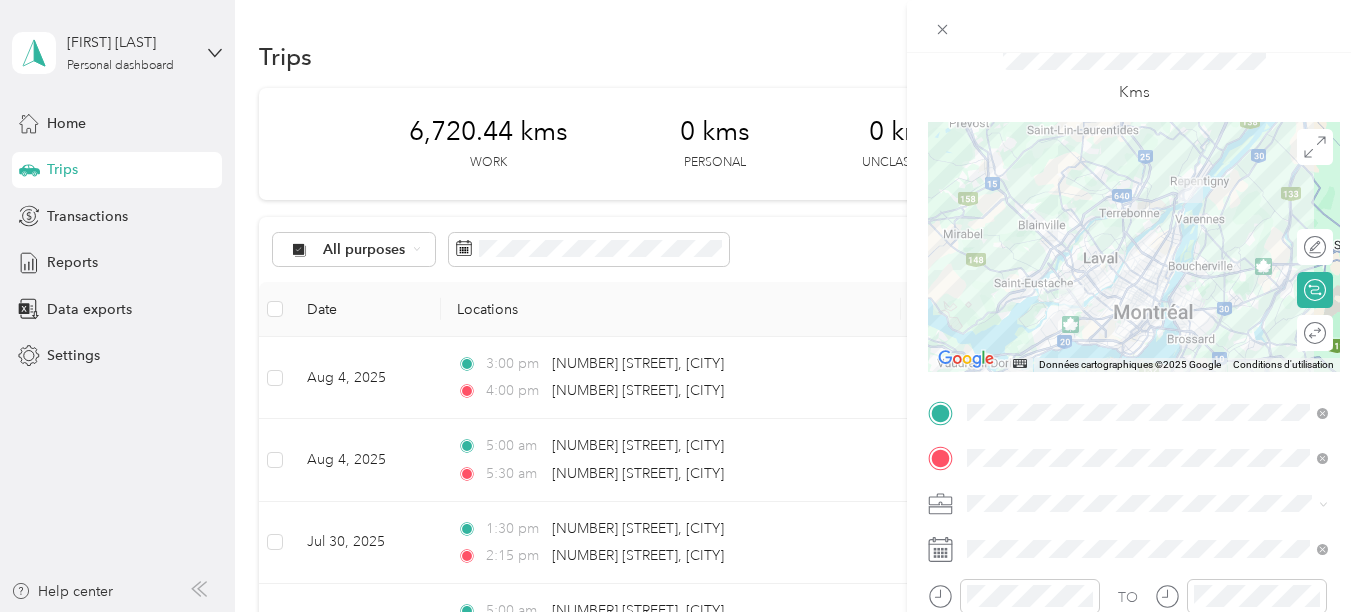 scroll, scrollTop: 0, scrollLeft: 0, axis: both 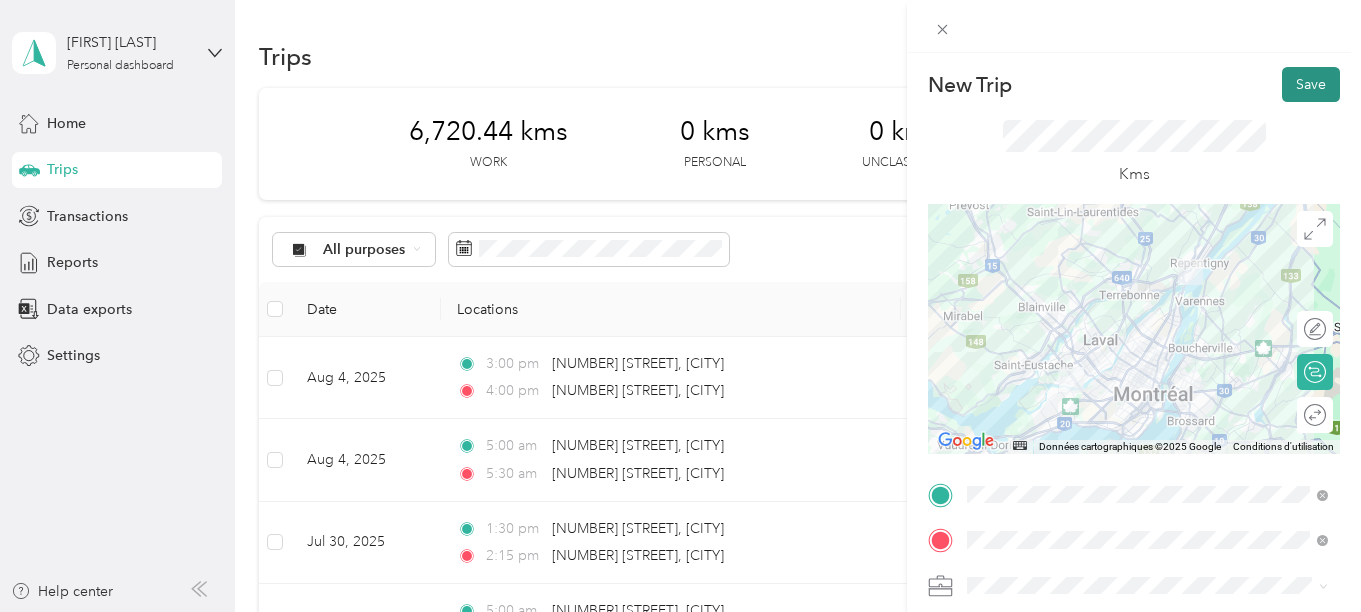 click on "Save" at bounding box center [1311, 84] 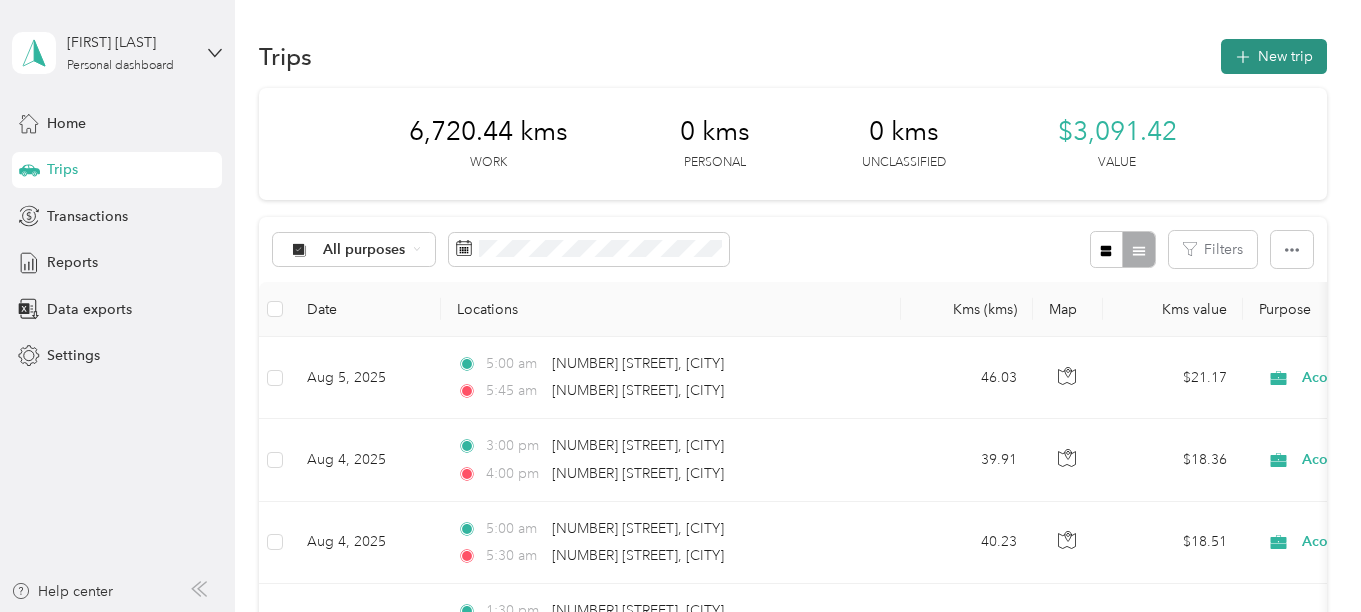 click on "New trip" at bounding box center [1274, 56] 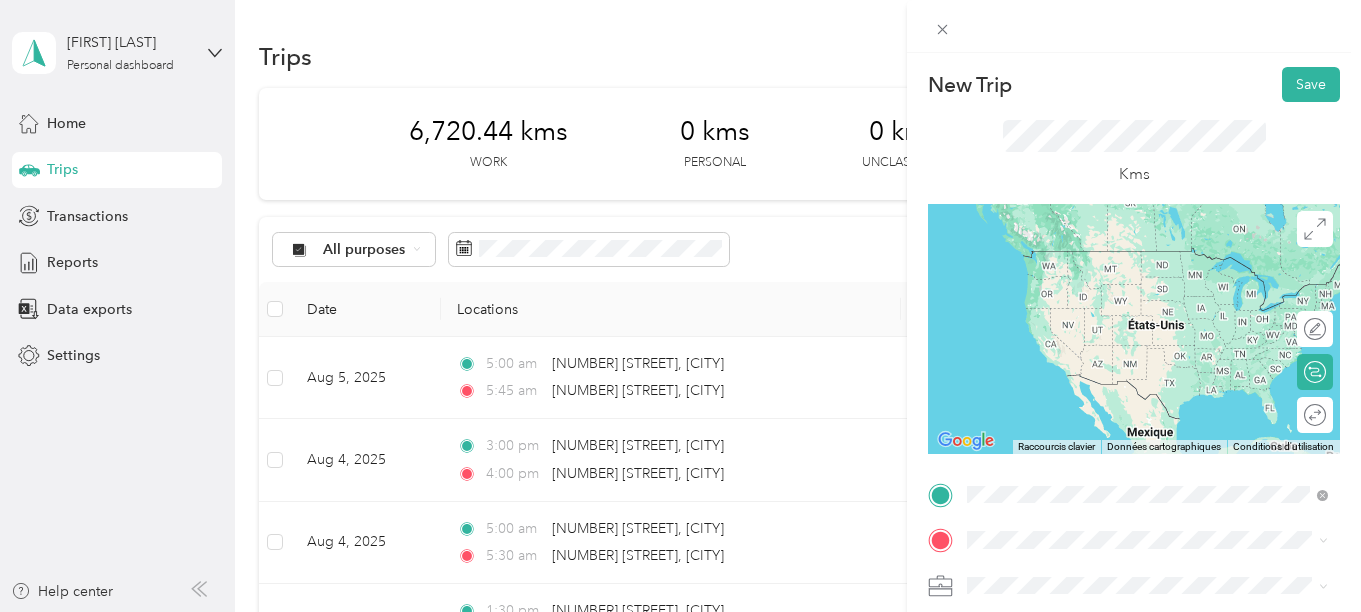 click on "[NUMBER] [STREET], [CITY], [STATE] [POSTAL_CODE], [COUNTRY]" at bounding box center (1163, 575) 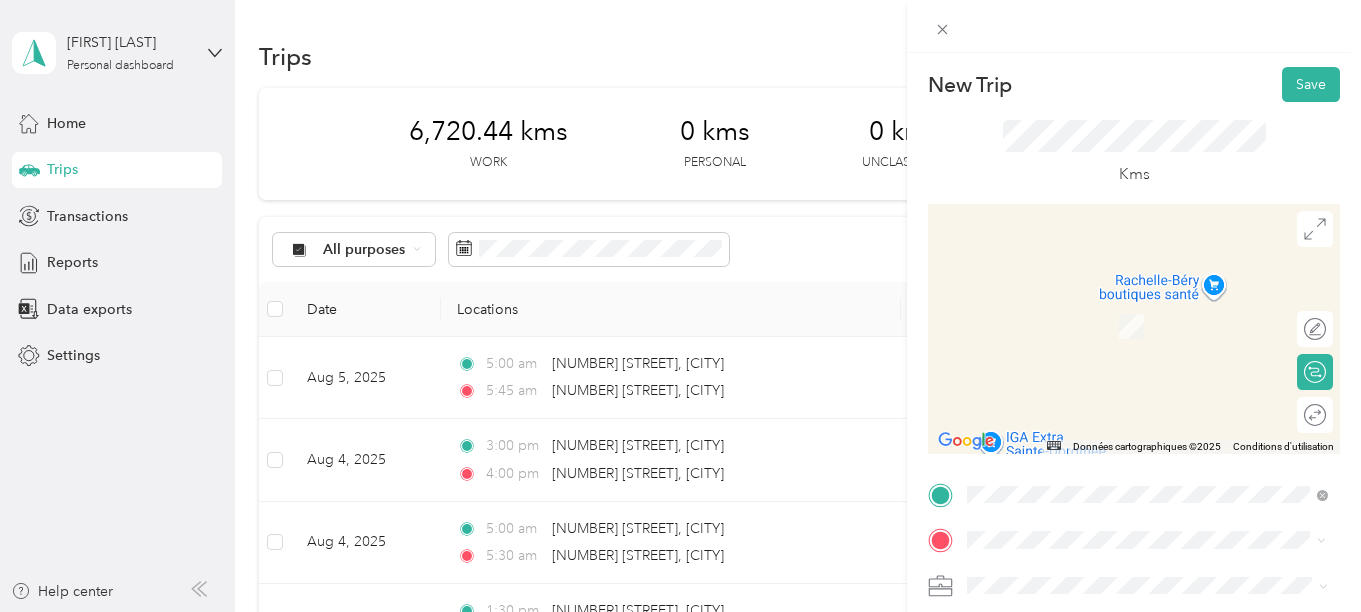 drag, startPoint x: 1083, startPoint y: 299, endPoint x: 1088, endPoint y: 340, distance: 41.303753 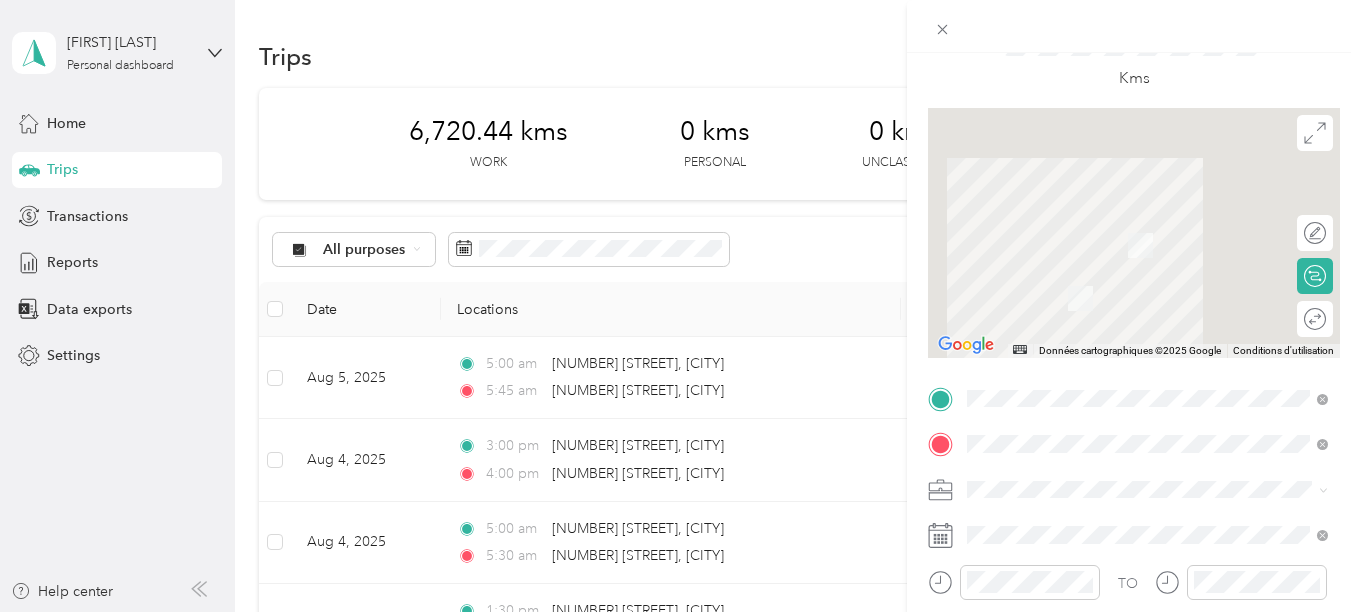 scroll, scrollTop: 300, scrollLeft: 0, axis: vertical 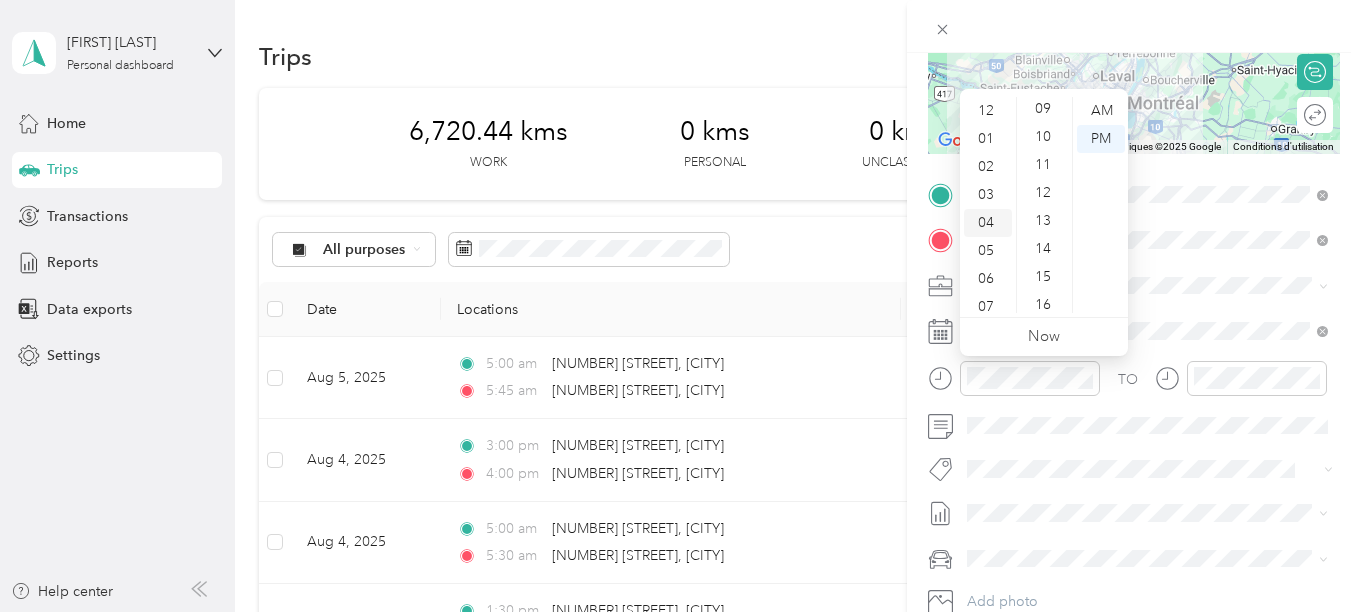 click on "02" at bounding box center [988, 167] 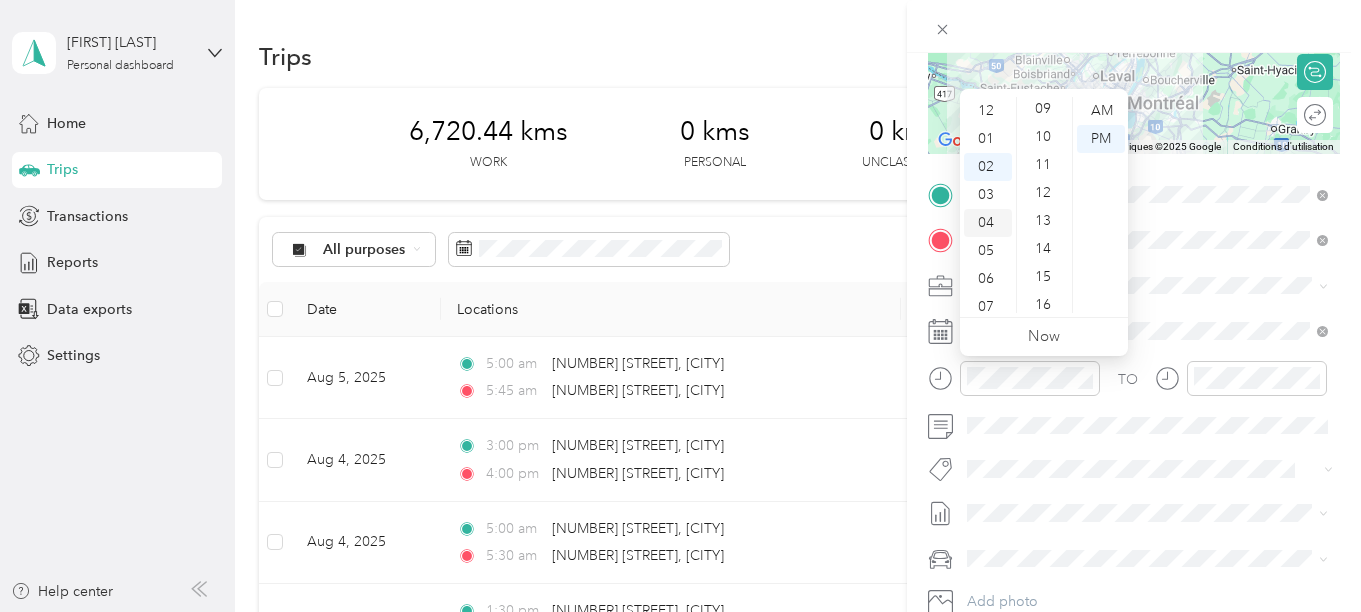 scroll, scrollTop: 52, scrollLeft: 0, axis: vertical 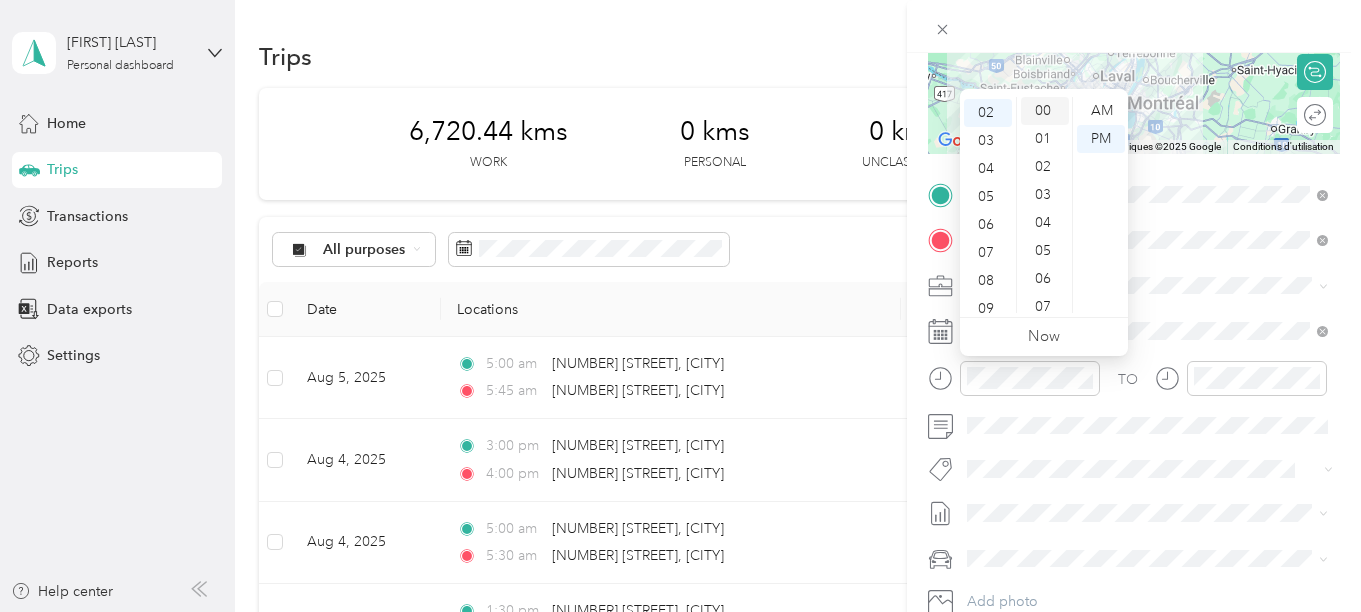 click on "00" at bounding box center [1045, 111] 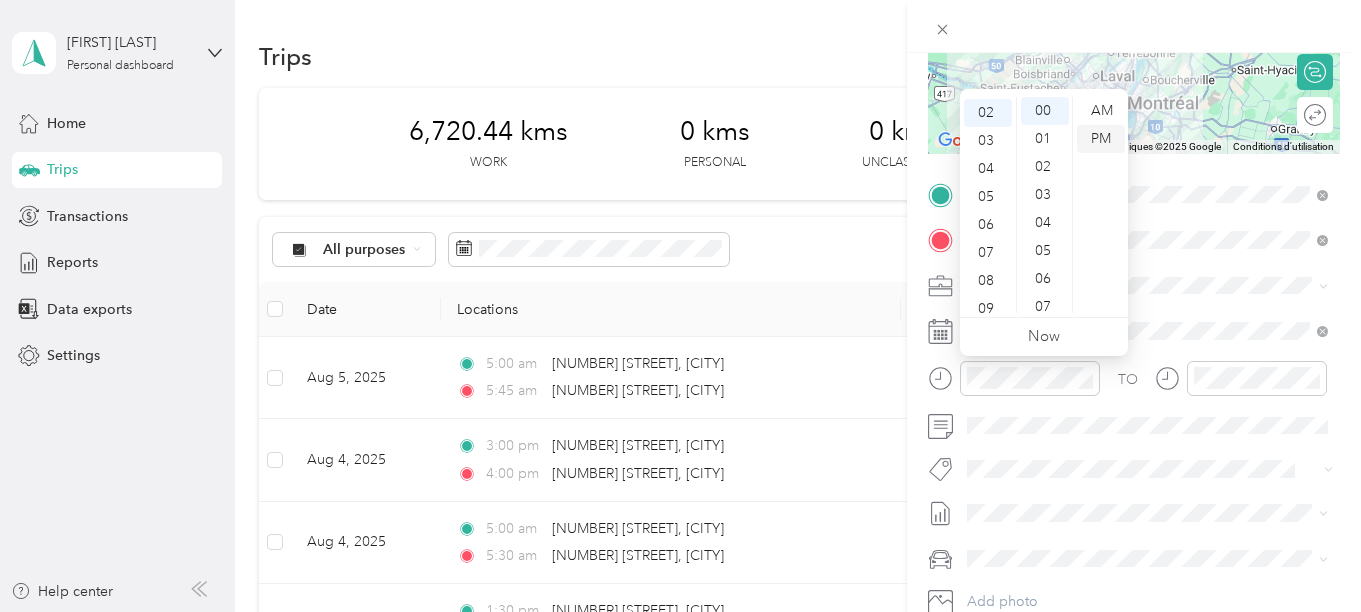 click on "PM" at bounding box center (1101, 139) 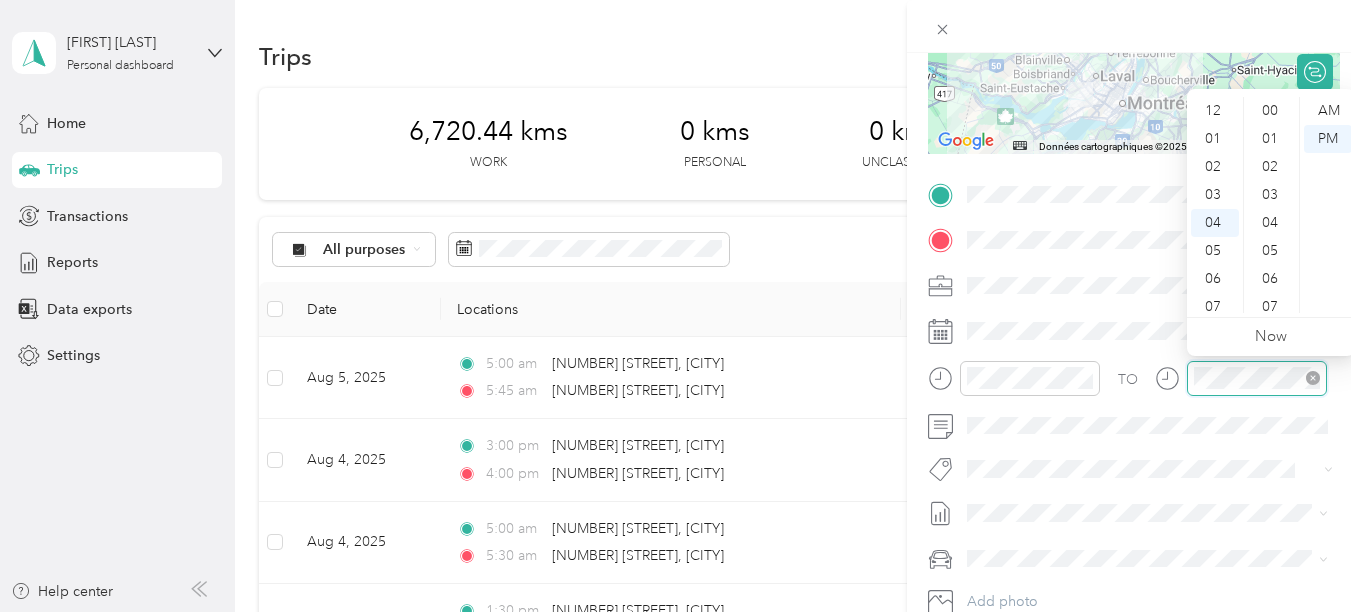 scroll, scrollTop: 110, scrollLeft: 0, axis: vertical 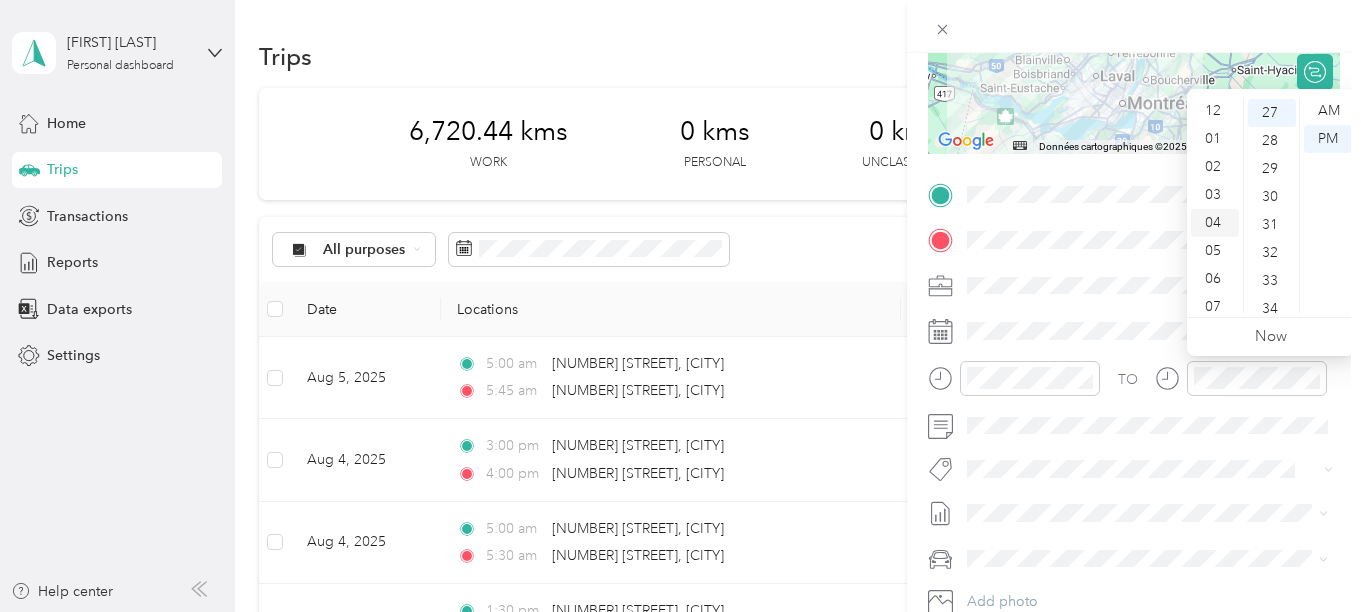 drag, startPoint x: 1212, startPoint y: 167, endPoint x: 1228, endPoint y: 181, distance: 21.260292 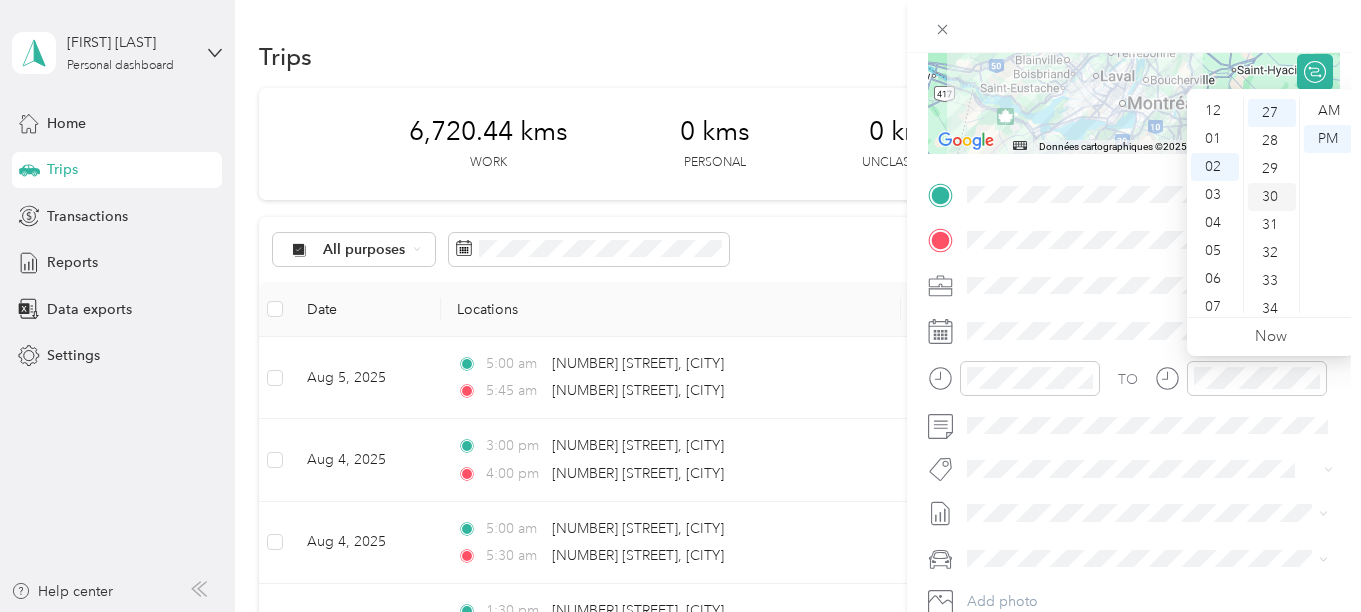 scroll, scrollTop: 54, scrollLeft: 0, axis: vertical 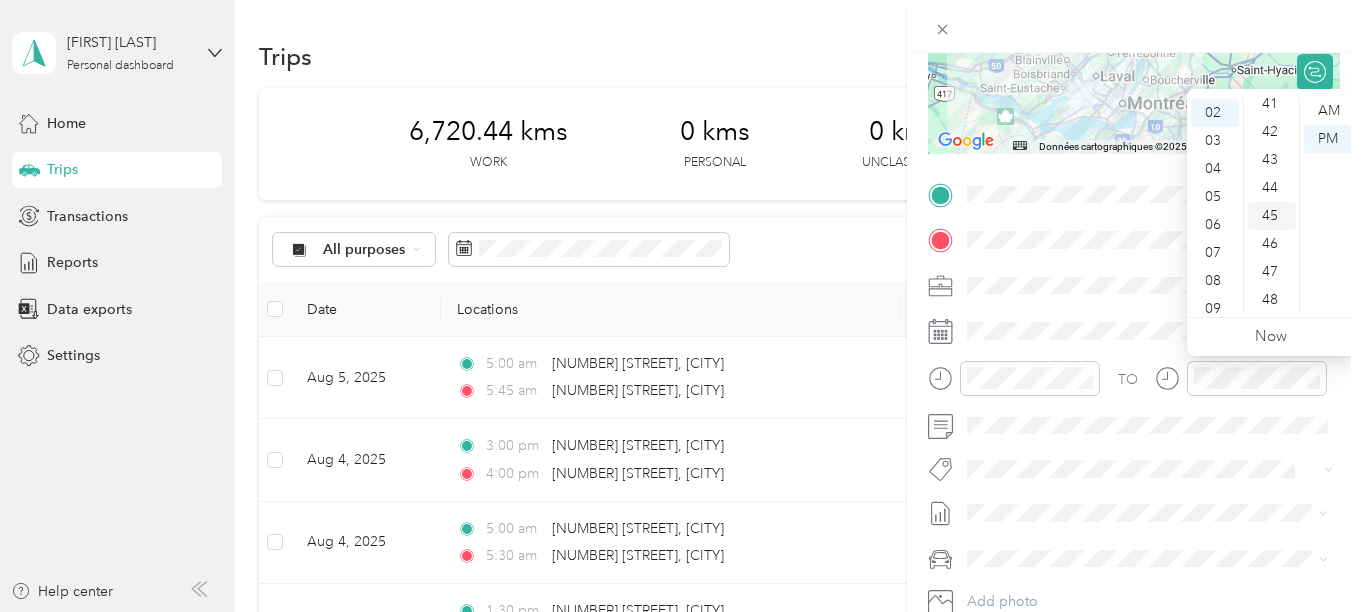 click on "45" at bounding box center [1272, 216] 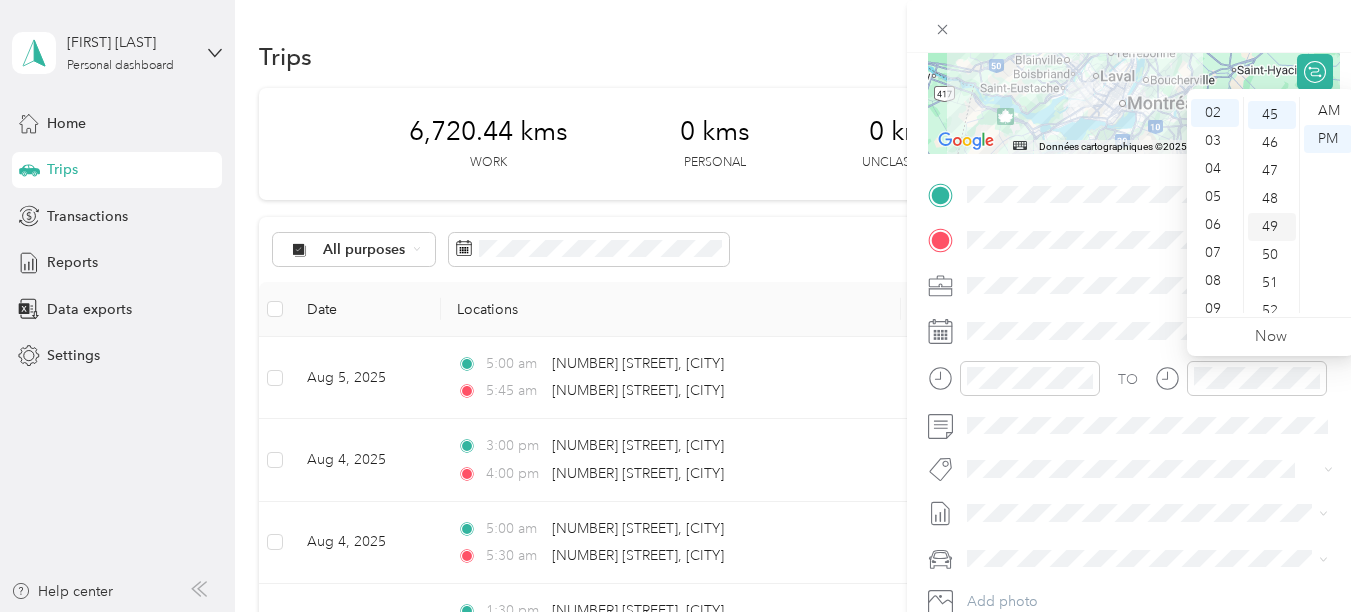 scroll, scrollTop: 1258, scrollLeft: 0, axis: vertical 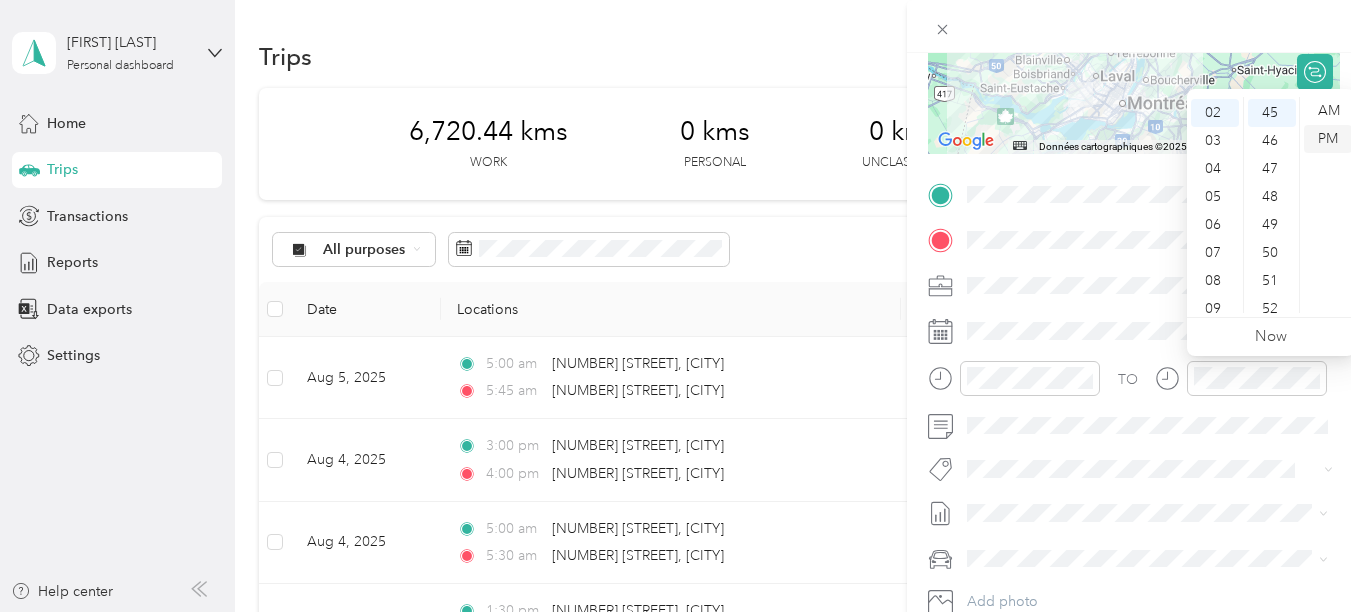 click on "PM" at bounding box center [1328, 139] 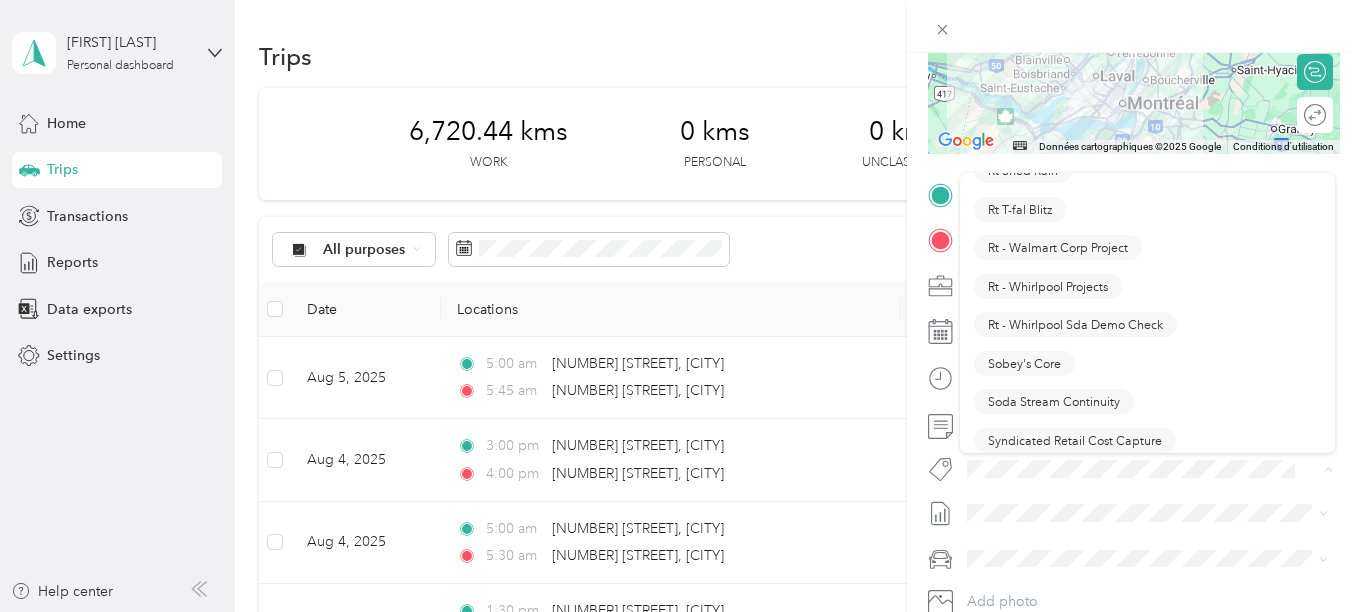 scroll, scrollTop: 1800, scrollLeft: 0, axis: vertical 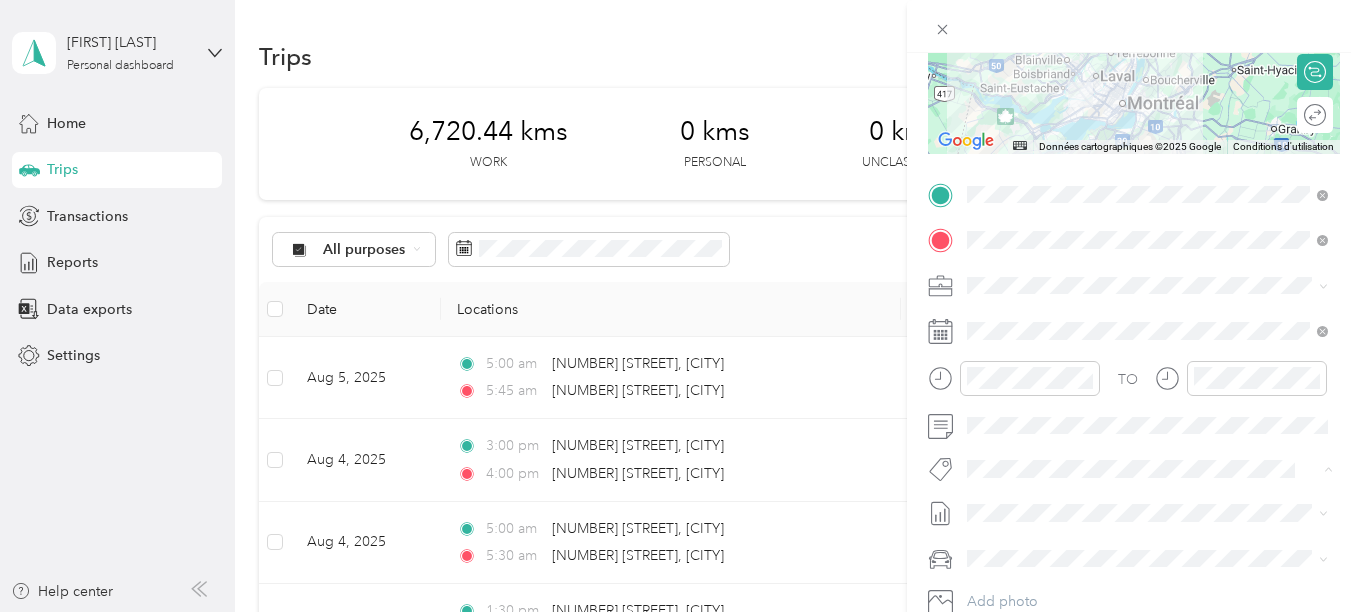 click on "Sobey's Core" at bounding box center (1024, 356) 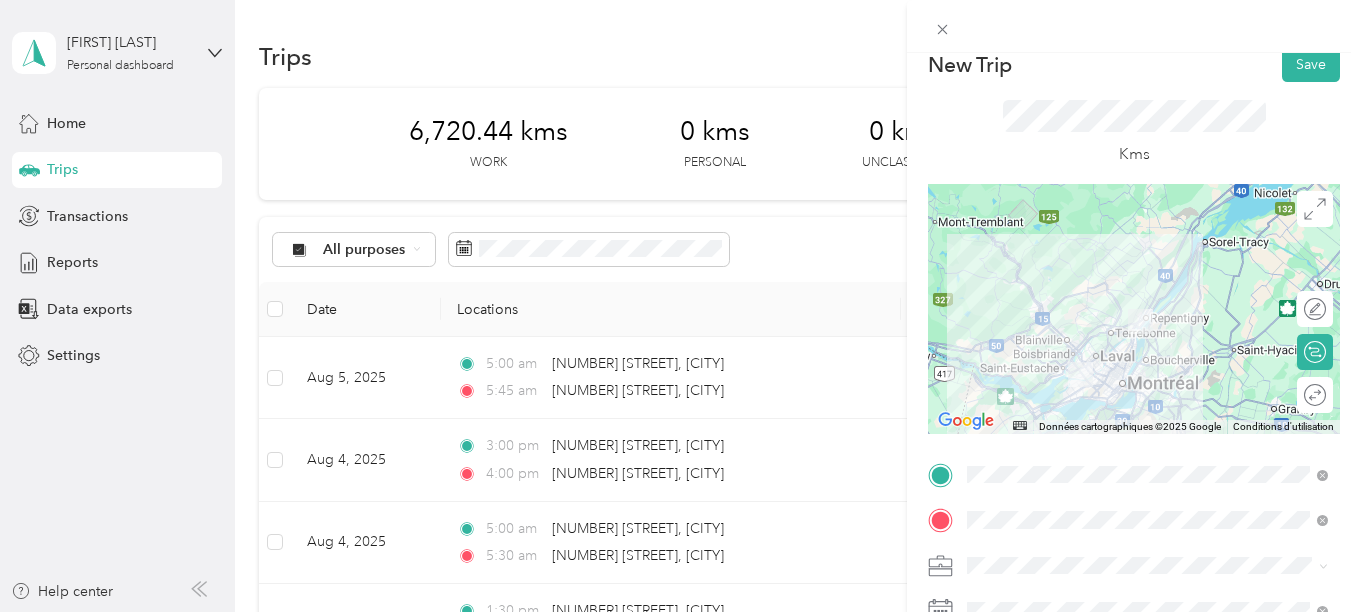 scroll, scrollTop: 0, scrollLeft: 0, axis: both 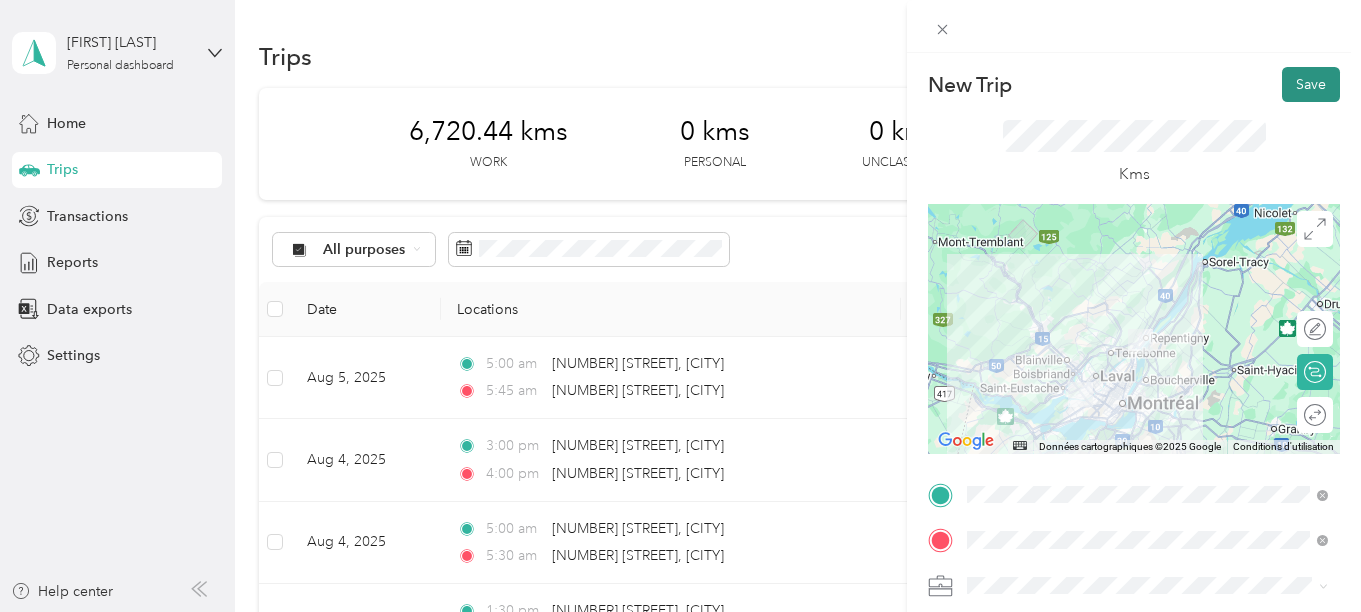click on "Save" at bounding box center (1311, 84) 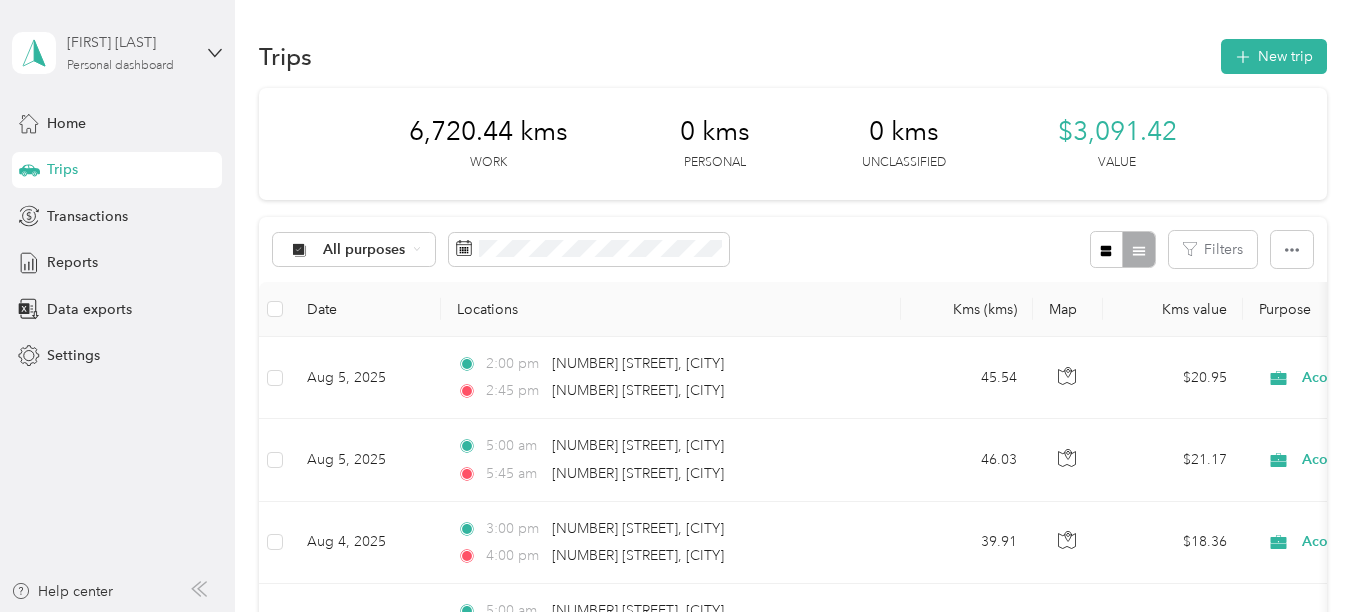 click on "Personal dashboard" at bounding box center [120, 66] 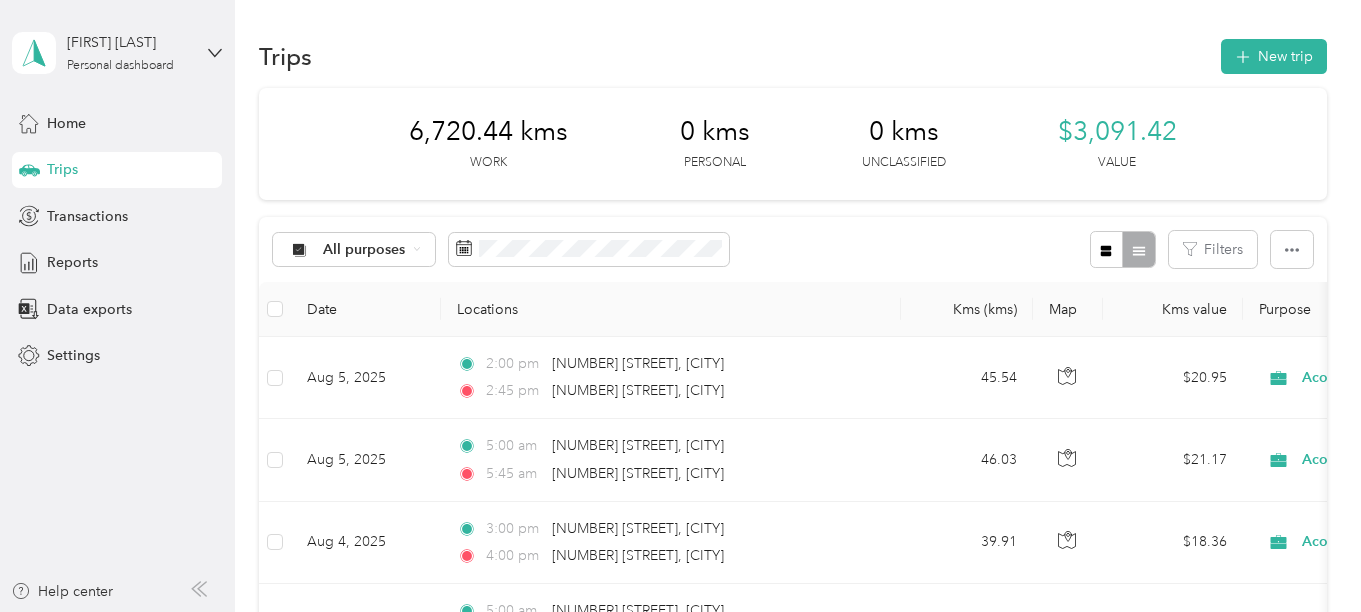 click on "Log out" at bounding box center [165, 162] 